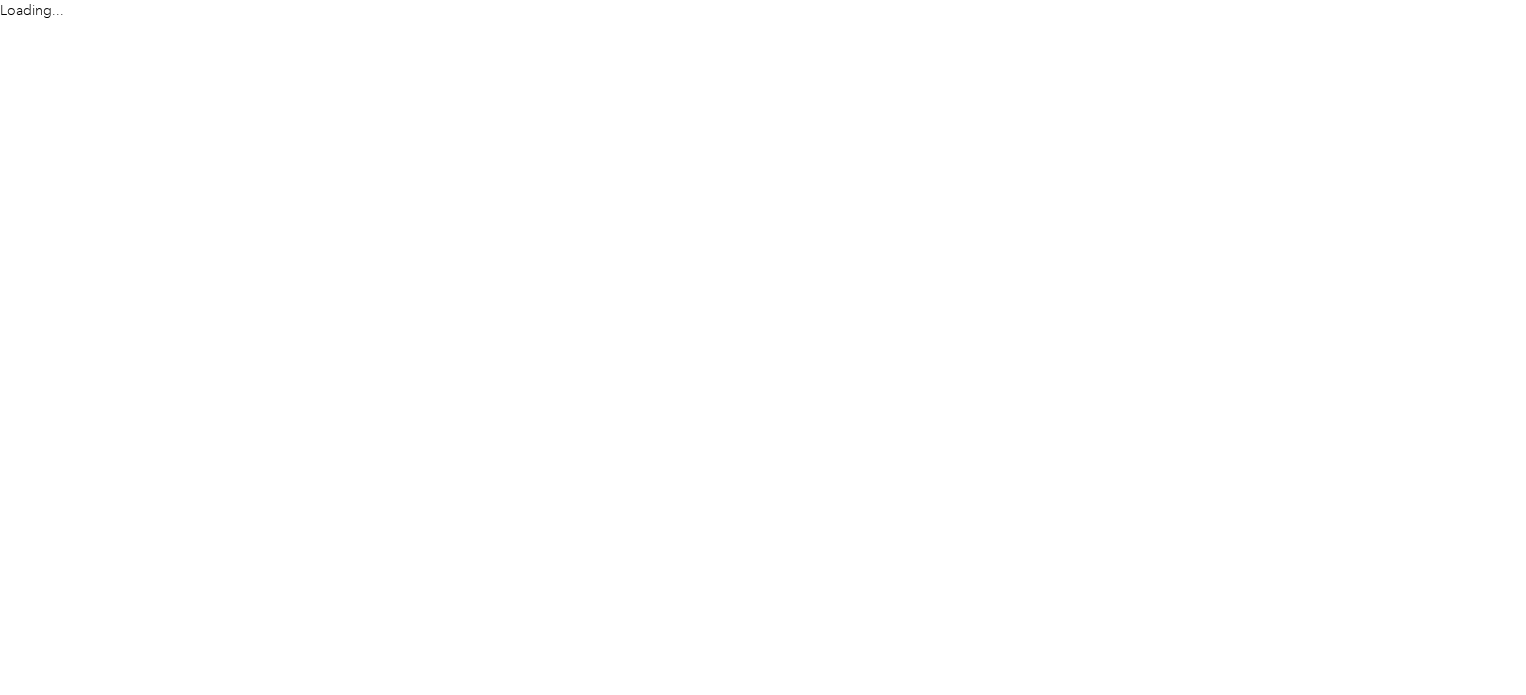 scroll, scrollTop: 0, scrollLeft: 0, axis: both 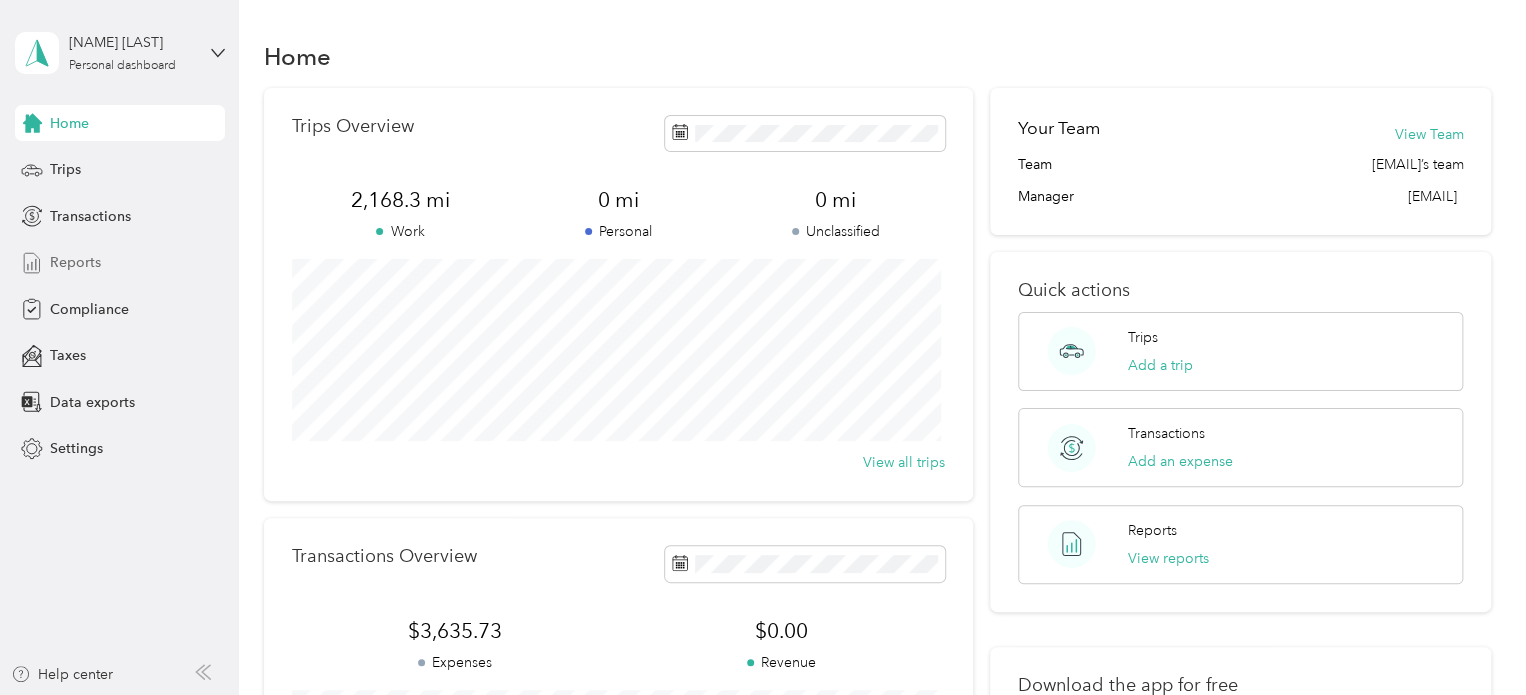 click on "Reports" at bounding box center (75, 262) 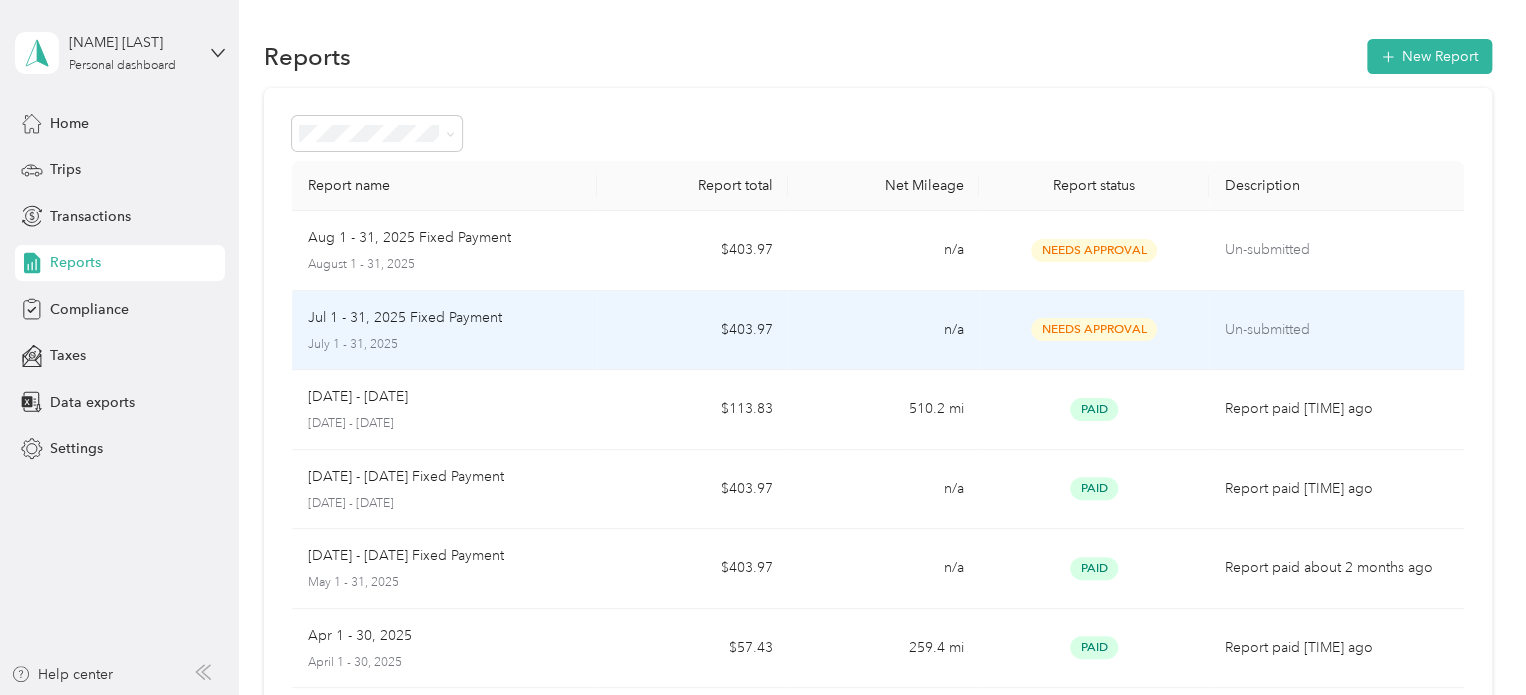 click on "n/a" at bounding box center (883, 331) 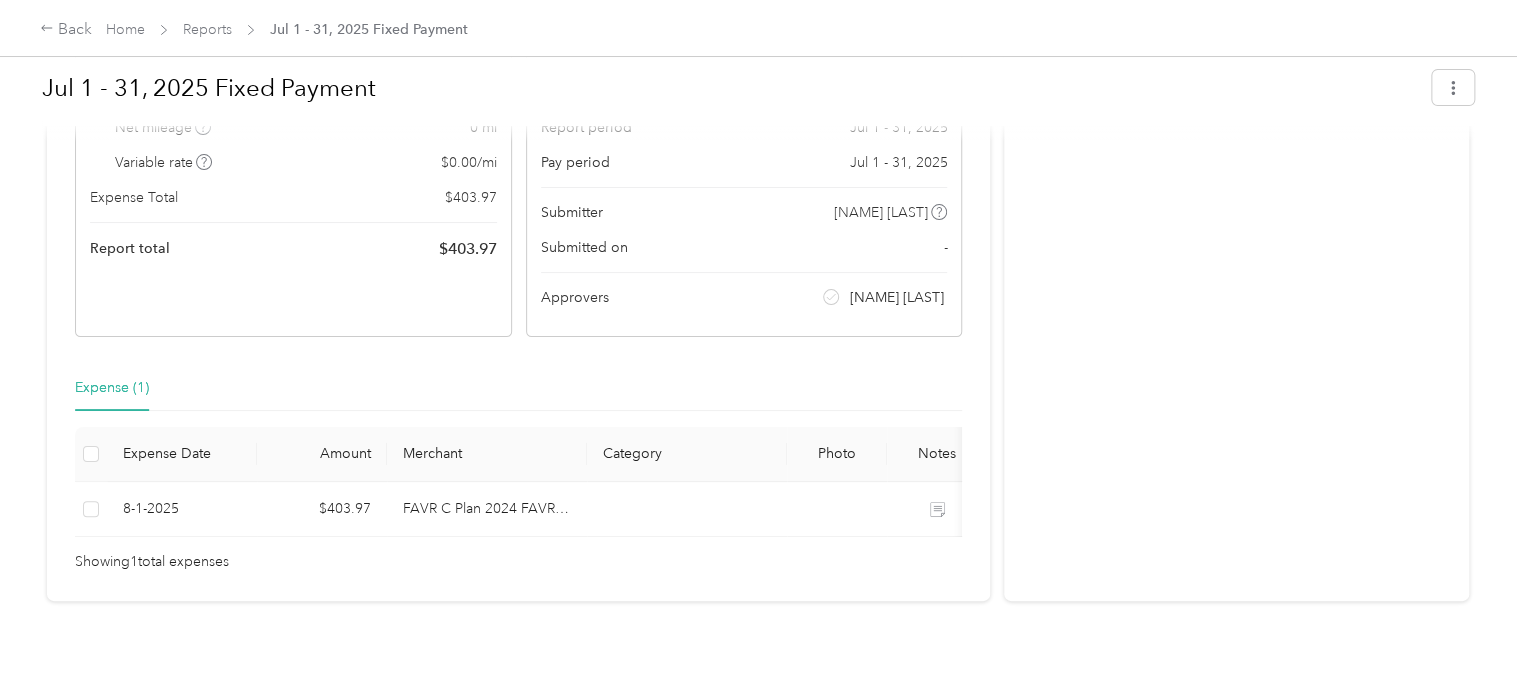 scroll, scrollTop: 268, scrollLeft: 0, axis: vertical 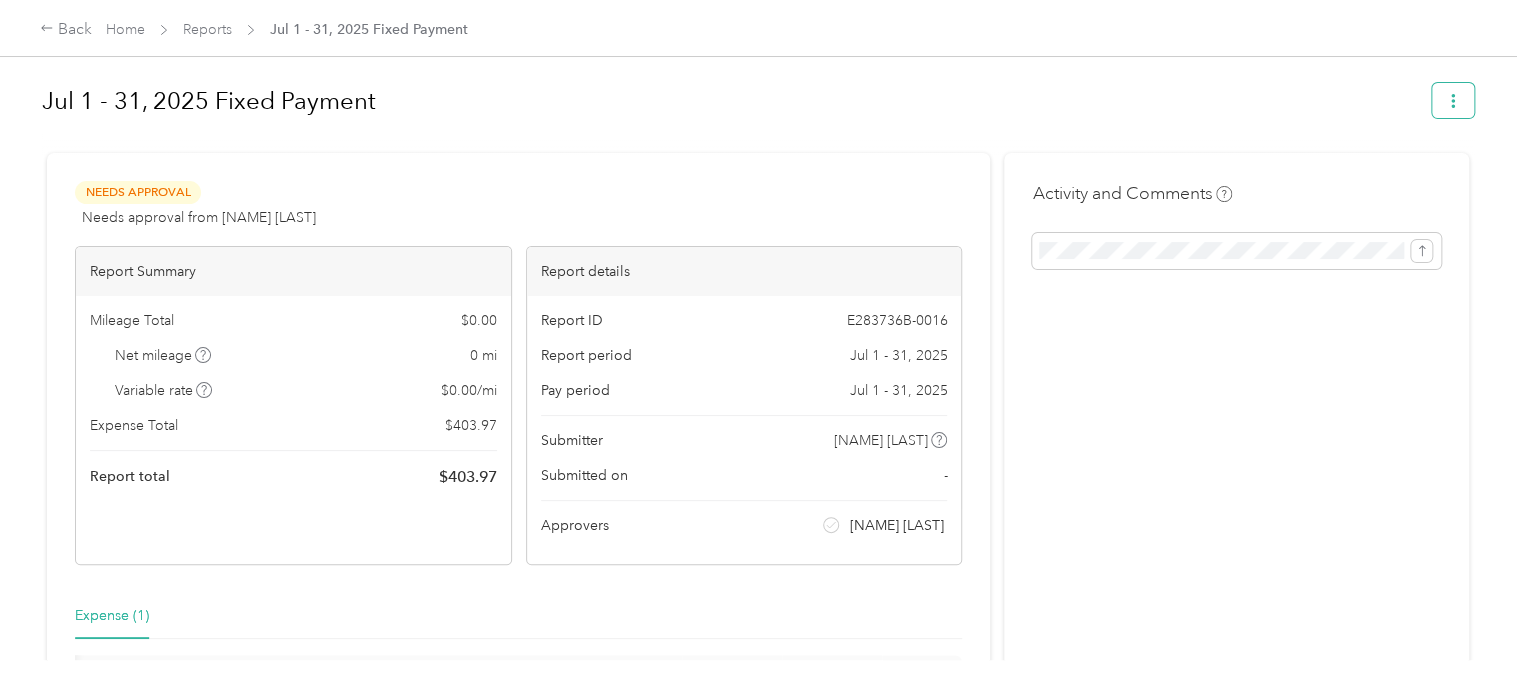 click 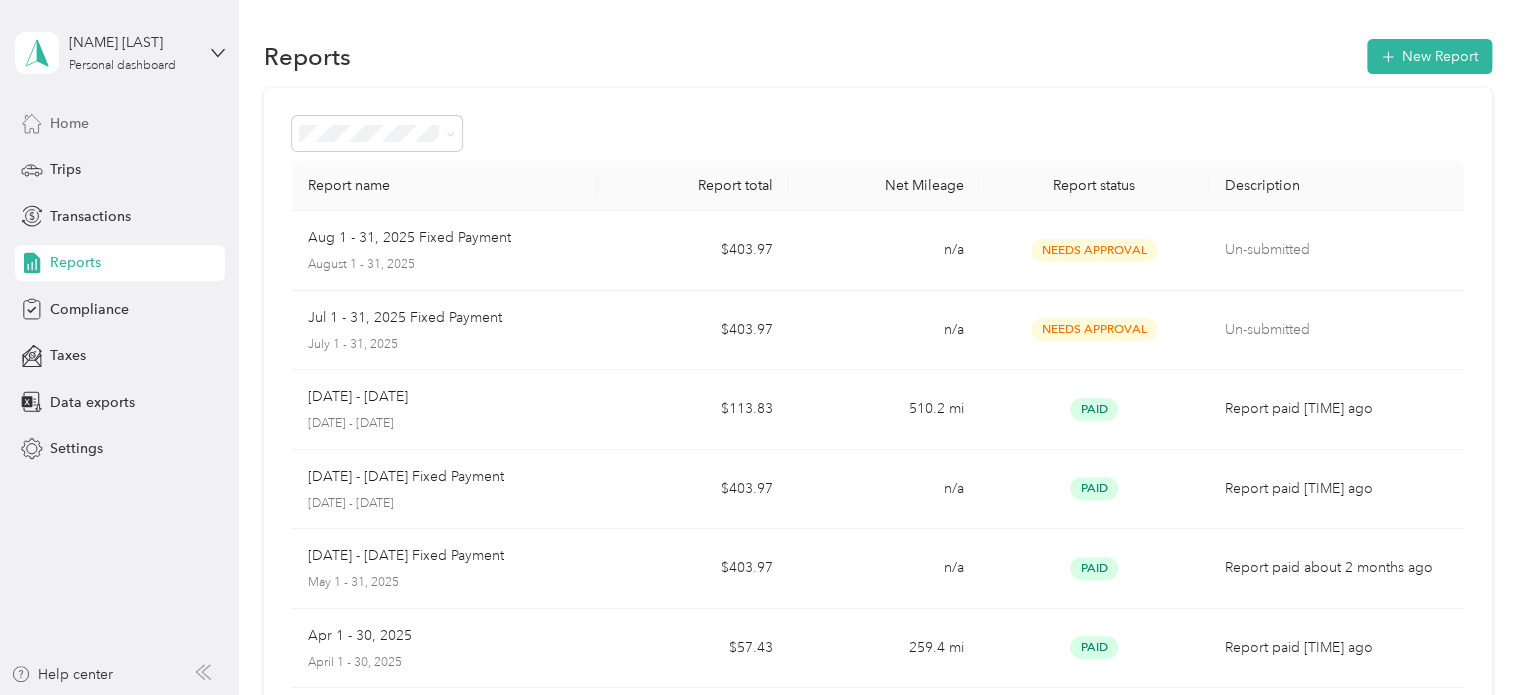 click on "Home" at bounding box center (69, 123) 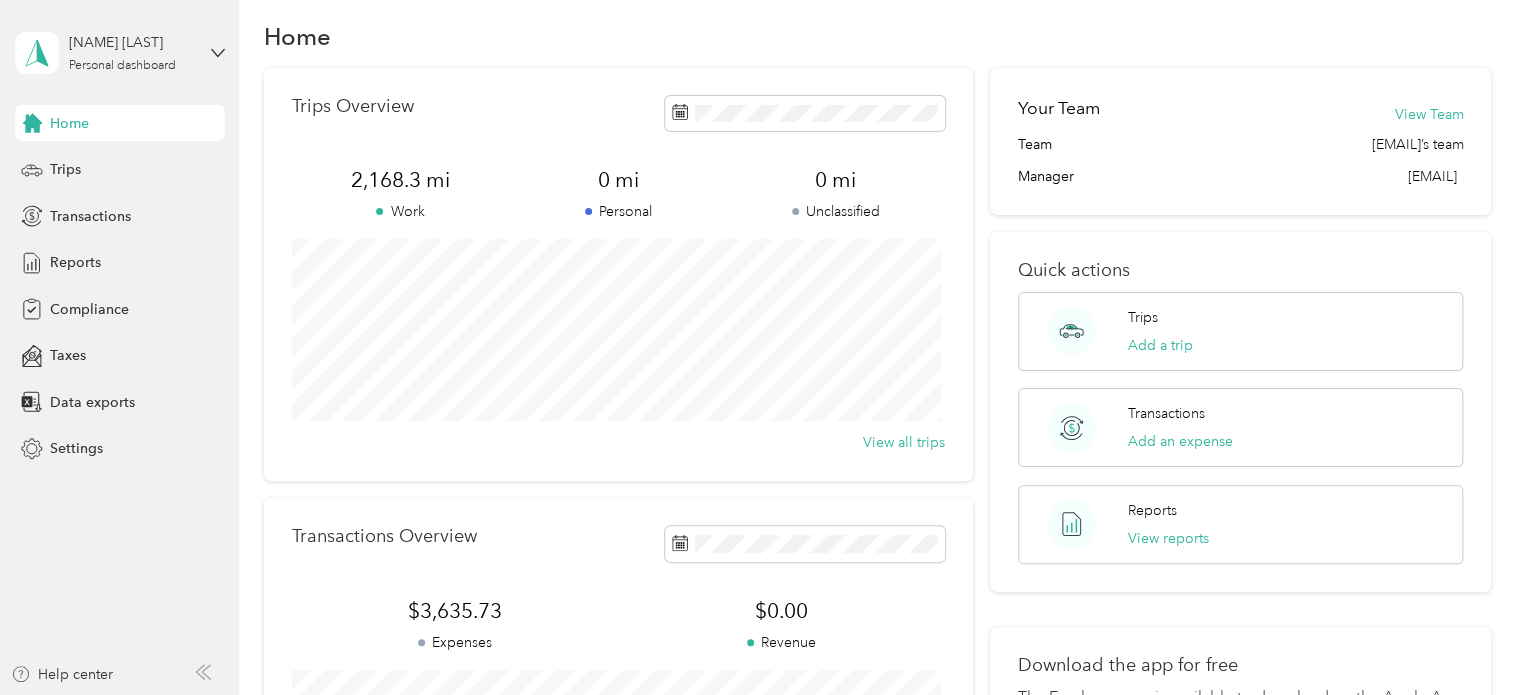 scroll, scrollTop: 0, scrollLeft: 0, axis: both 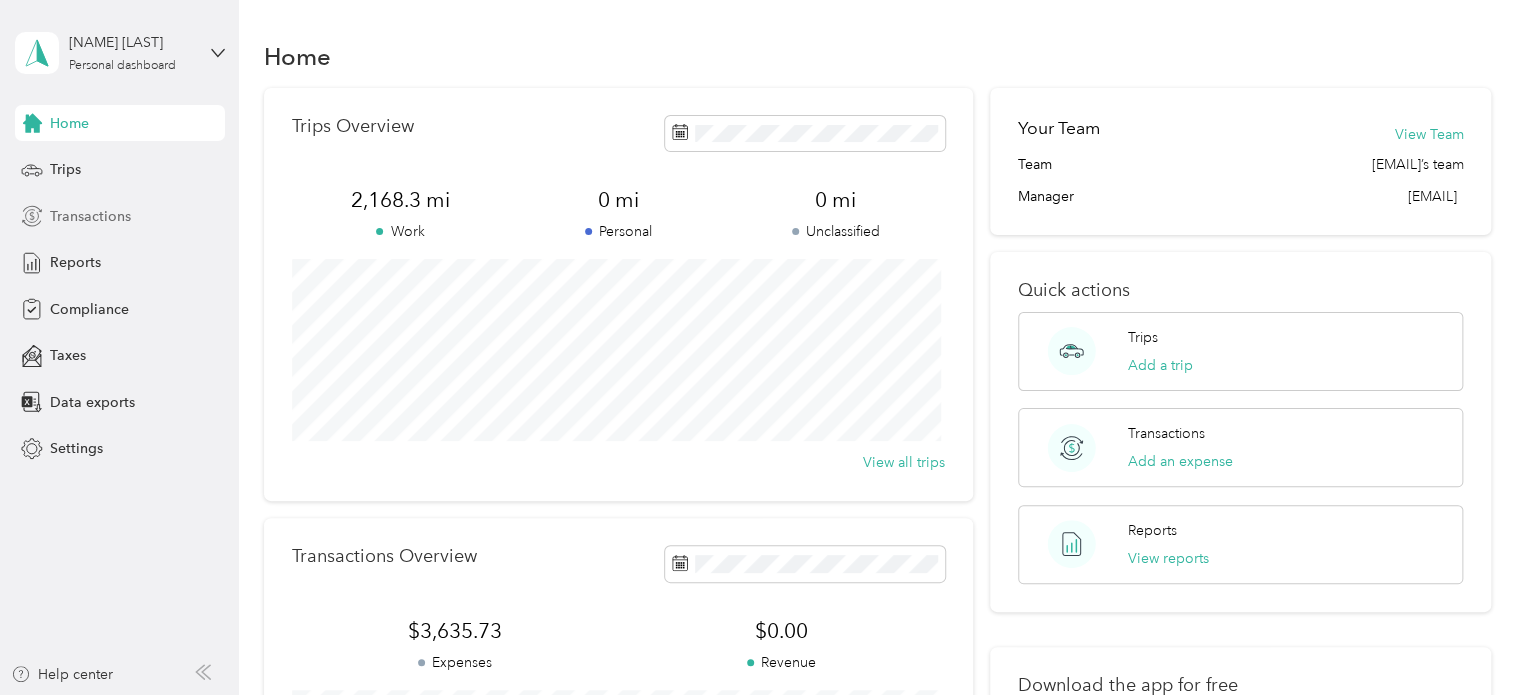 click on "Transactions" at bounding box center (90, 216) 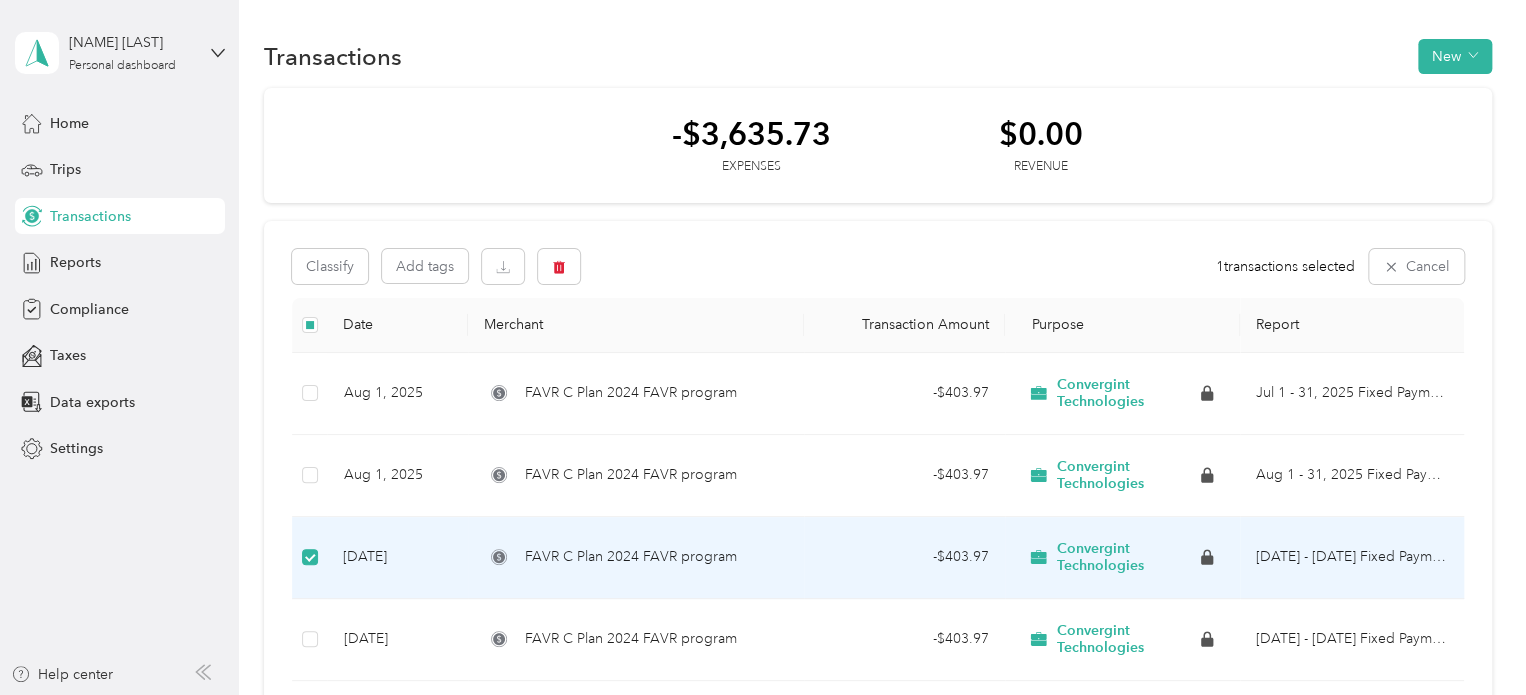 click on "FAVR C Plan 2024 FAVR program" at bounding box center [631, 557] 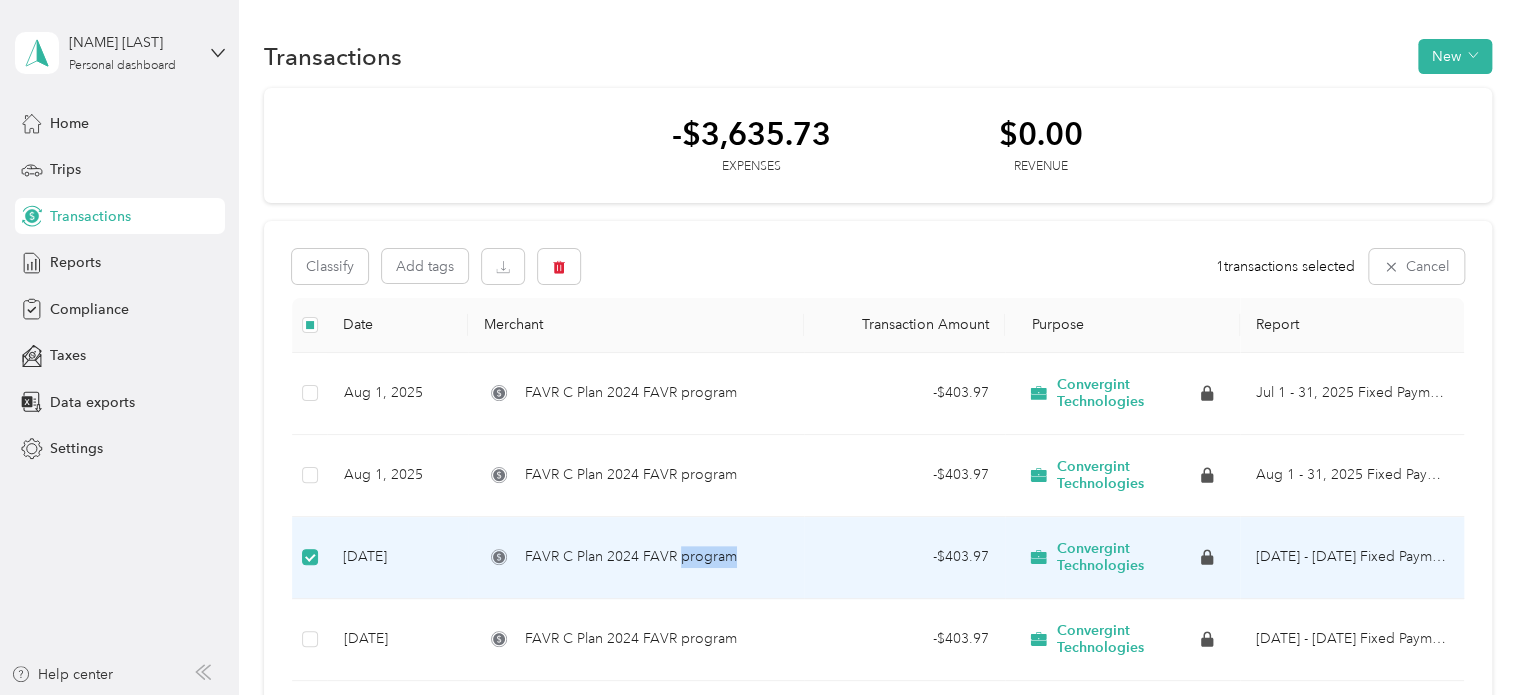 click on "FAVR C Plan 2024 FAVR program" at bounding box center [631, 557] 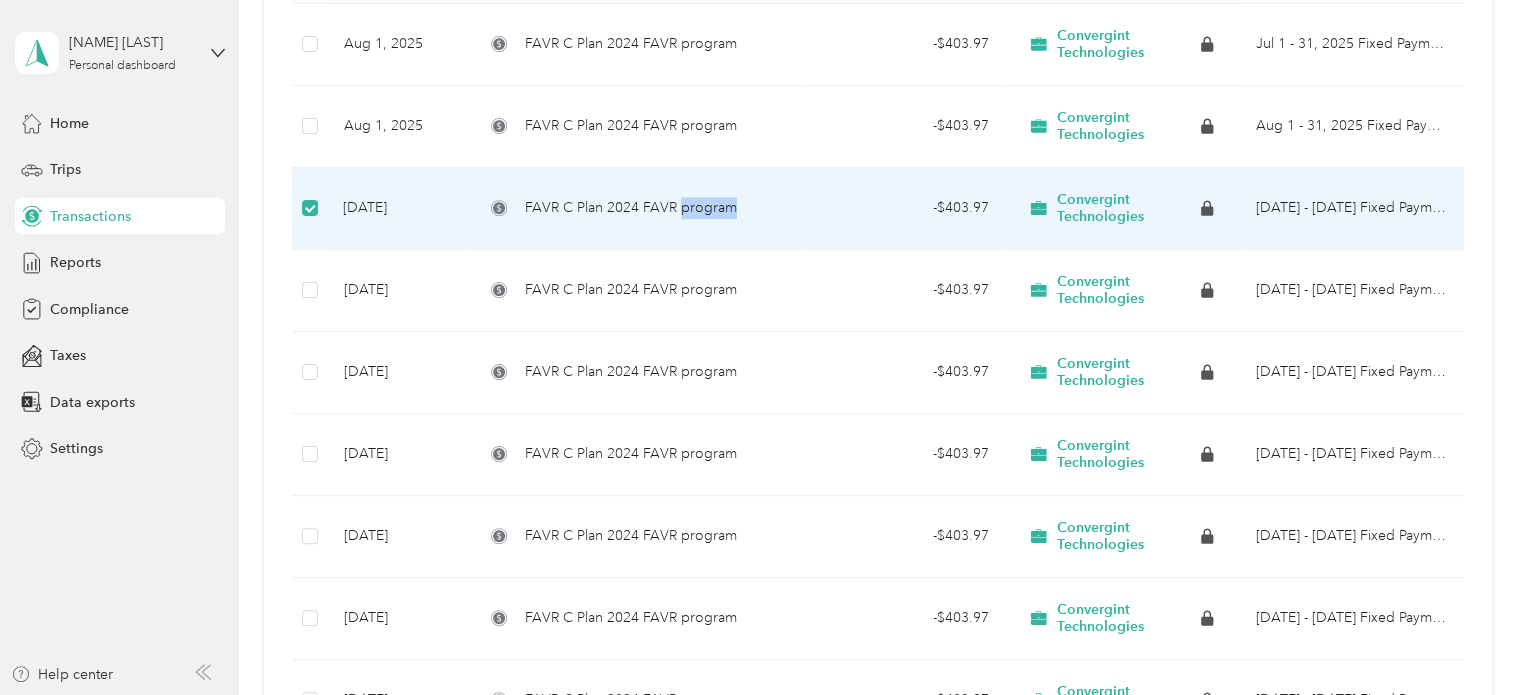 scroll, scrollTop: 0, scrollLeft: 0, axis: both 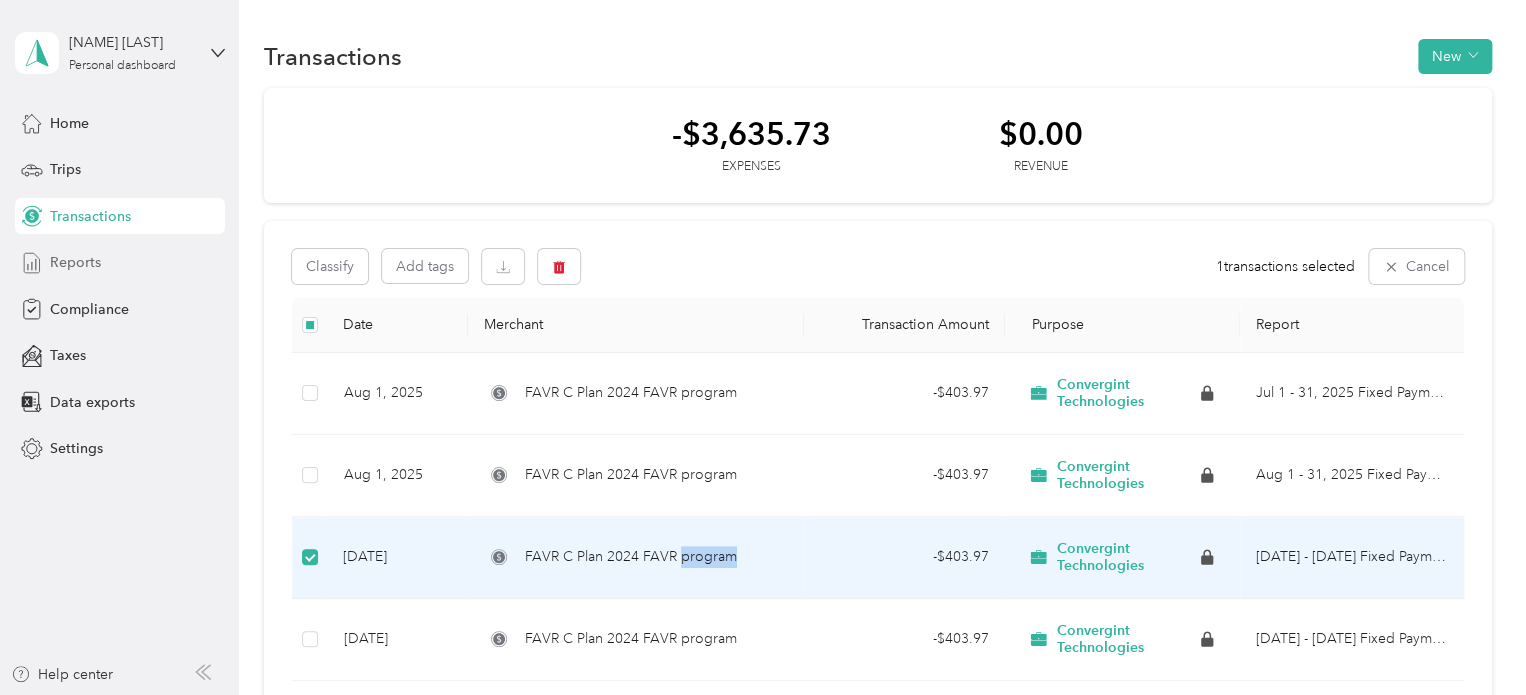 click on "Reports" at bounding box center [75, 262] 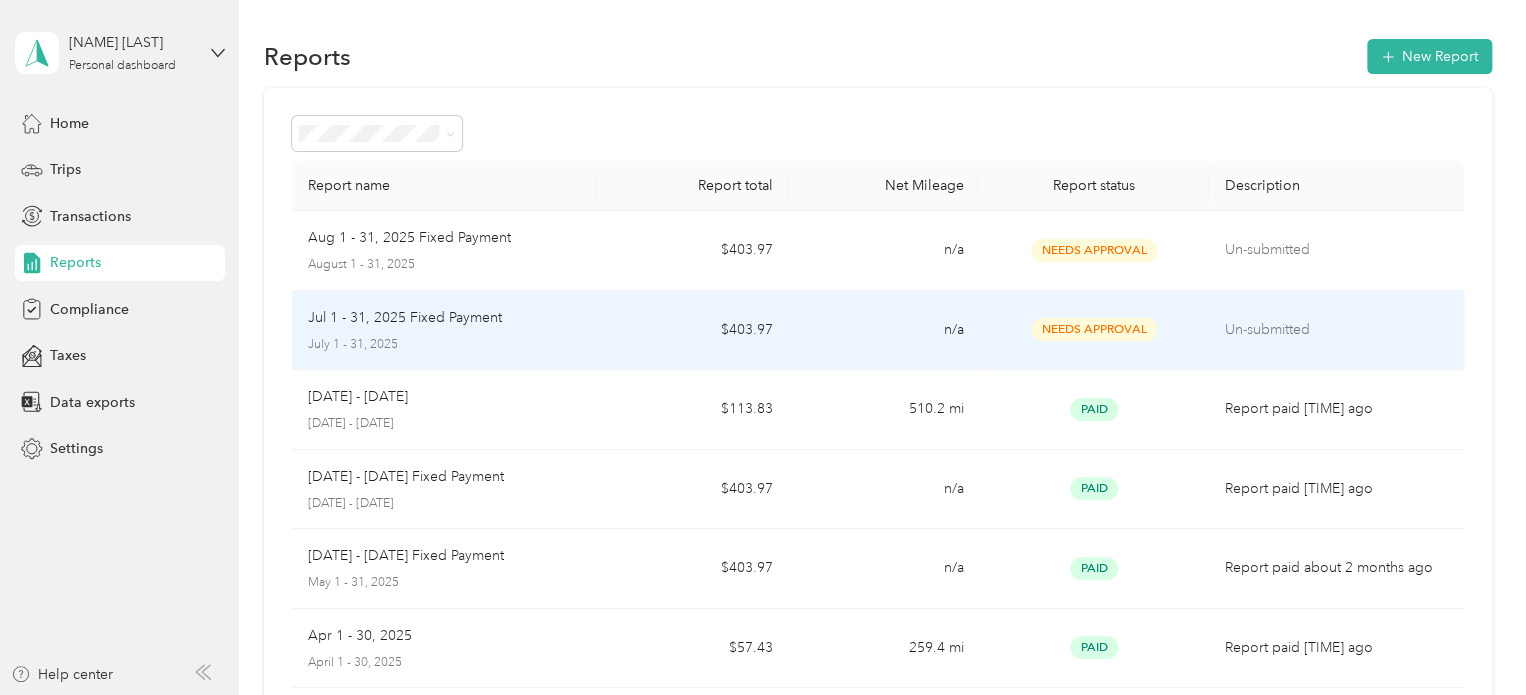 click on "Un-submitted" at bounding box center (1336, 330) 